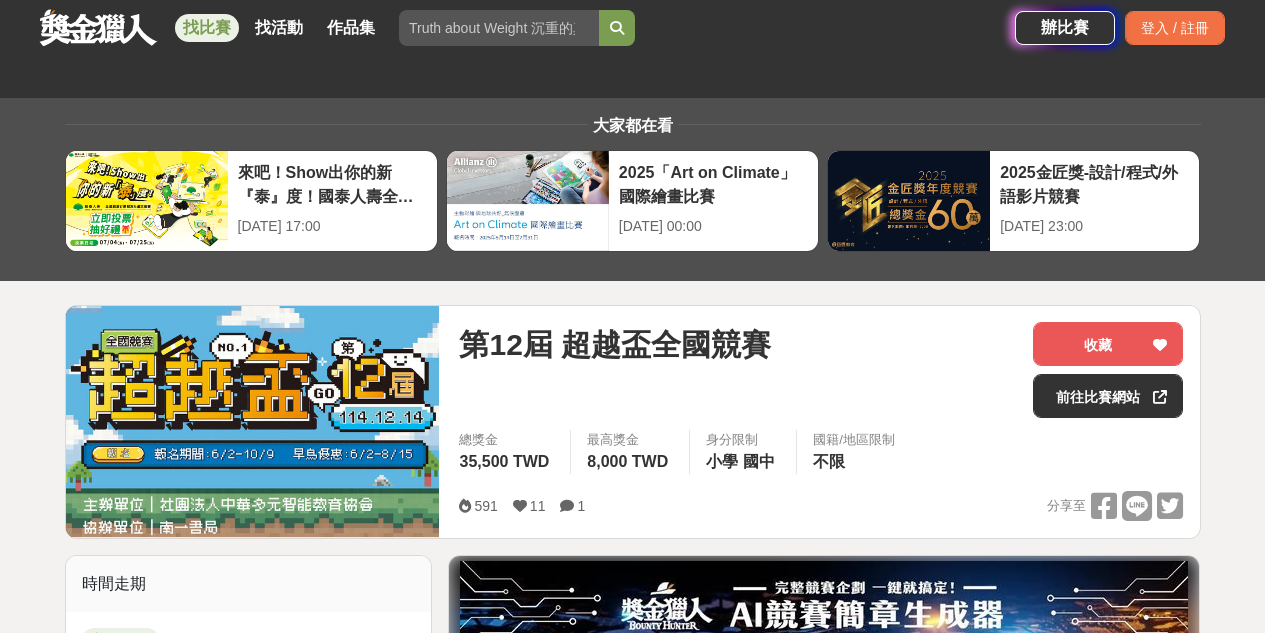 scroll, scrollTop: 3063, scrollLeft: 0, axis: vertical 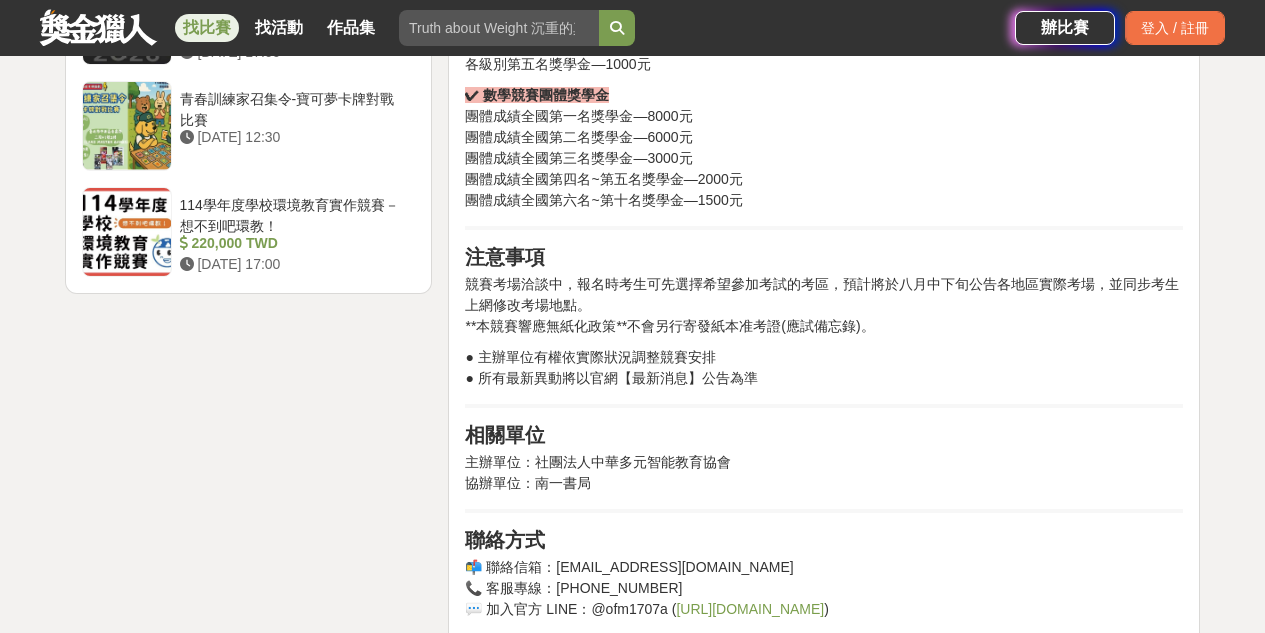 click on "時間走期 投稿中 徵件期間 [DATE] 11:00  至  [DATE] 22:59 主辦單位 社團法人中華多元智能教育協會 協辦/執行： 南一書局 電話： [PHONE_NUMBER] Email： [EMAIL_ADDRESS][DOMAIN_NAME] 國家/地區： 台灣 相關分類與標籤 其他 國小 國中 競賽 學生競賽 學生 南一 素養 數學 中文 英語 自然 獎學金 活動刊登資訊 刊登者： 社團法人中華多元智能教育協會 刊登時間： [DATE] 11:00 最後更新： [DATE] 21:53 收藏者 看更多 S Y A Y S [PERSON_NAME] S 小酒館也推薦 2025 Tuying Art 藝術節 社群圖文｜攝影 徵件競賽活動   120,000 TWD   [DATE] 17:00 2025「小夢想．大志氣」追夢計畫   6,600,000 TWD   [DATE] 12:00 2025大坵梅花鹿攝影比賽   50,500 TWD   [DATE] 18:00 FuStar未來之星-科學創意挑戰賽   430,000 TWD   [DATE] 17:00 第三屆金V獎   100,000 TWD   [DATE] 23:59 2025 第二屆台灣企業永續報告書個案研究競賽   190,000 TWD   [DATE] 09:00" at bounding box center (249, -569) 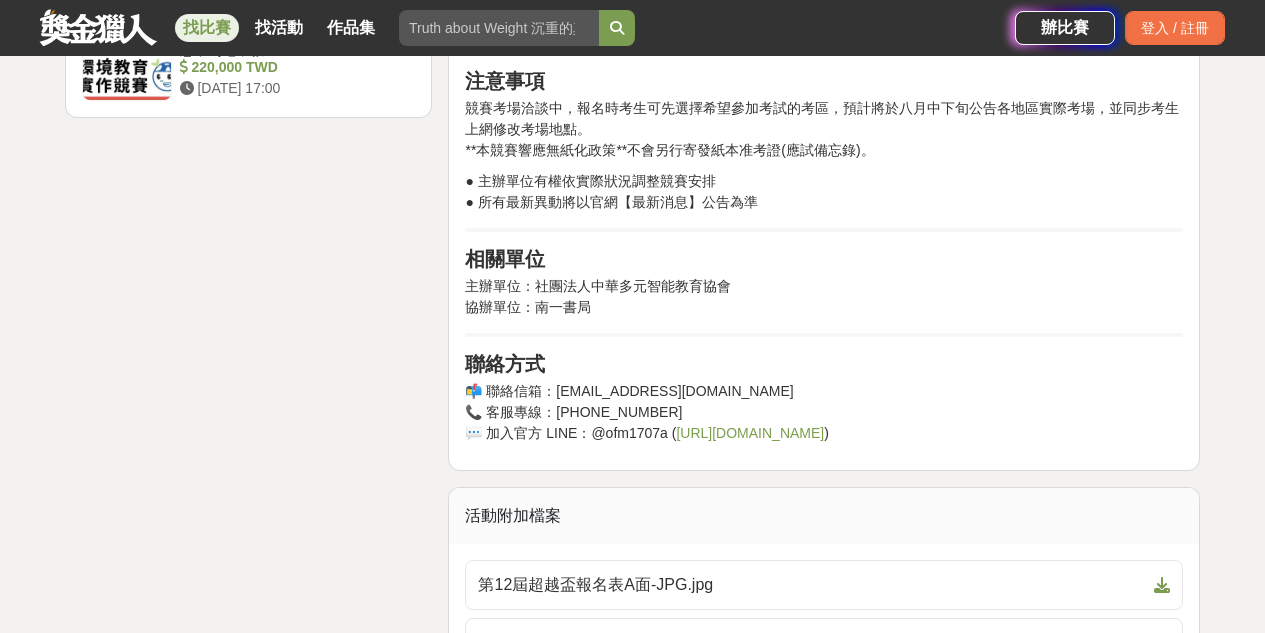 click on "前言     2025 第十二屆超越盃競賽時間：[DATE]（日） 【超越盃全國競賽】是由 中華多元智能教育協會 與 南一書局 舉辦的全國性競賽，每年12月舉辦一次，是一場為學生設計的全國性學習成果競賽，應考對象為國小一年級至六年級生，及國中一年級生。 「數學競賽」為主軸，並提供「中文閱讀素養」、「英語閱讀素養」、「自然科學素養」三項素養競賽作為加考科目，全面提升孩子的學科理解力與綜合素養應用力。 活動簡介 【超越盃全國競賽】旨在培養學生的素養應用力與跨科統整能力。  報名即贈試題本 ，參加競賽者可獲得 參加證書 及 成績診斷證明書 ，為孩子增添學習歷程，並透過成績診斷證明書可以了解考生的優劣處與學習成效，除此之外表現優異者可獲得 獎狀/獎牌/獎盃 等獎勵，數學競賽更有 個人、團體獎學金 ！ 加考中文閱讀素養競賽   )" at bounding box center (824, -1048) 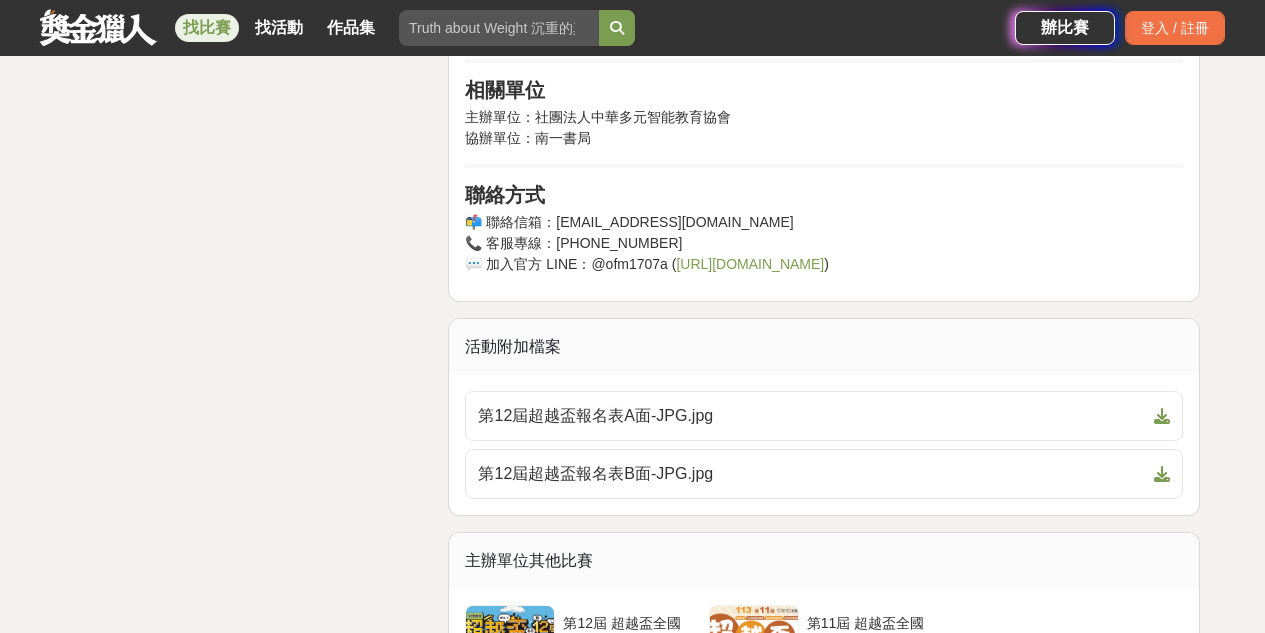 scroll, scrollTop: 3205, scrollLeft: 0, axis: vertical 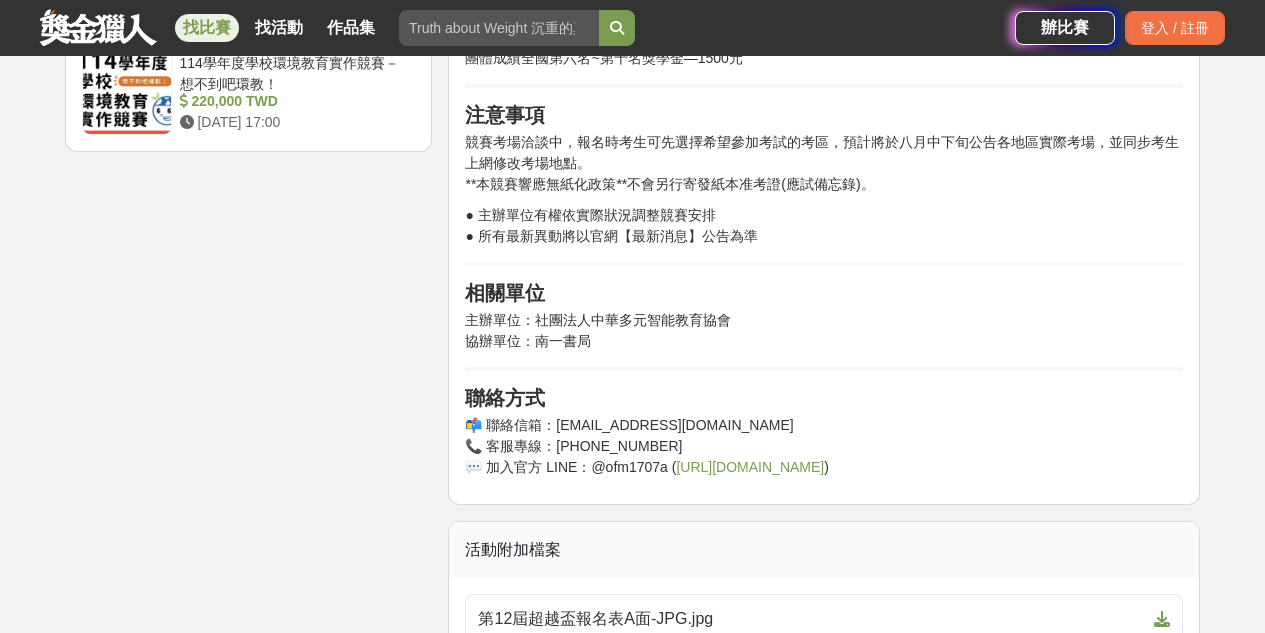 click on "主辦單位：社團法人中華多元智能教育協會 協辦單位：南一書局" at bounding box center (824, 331) 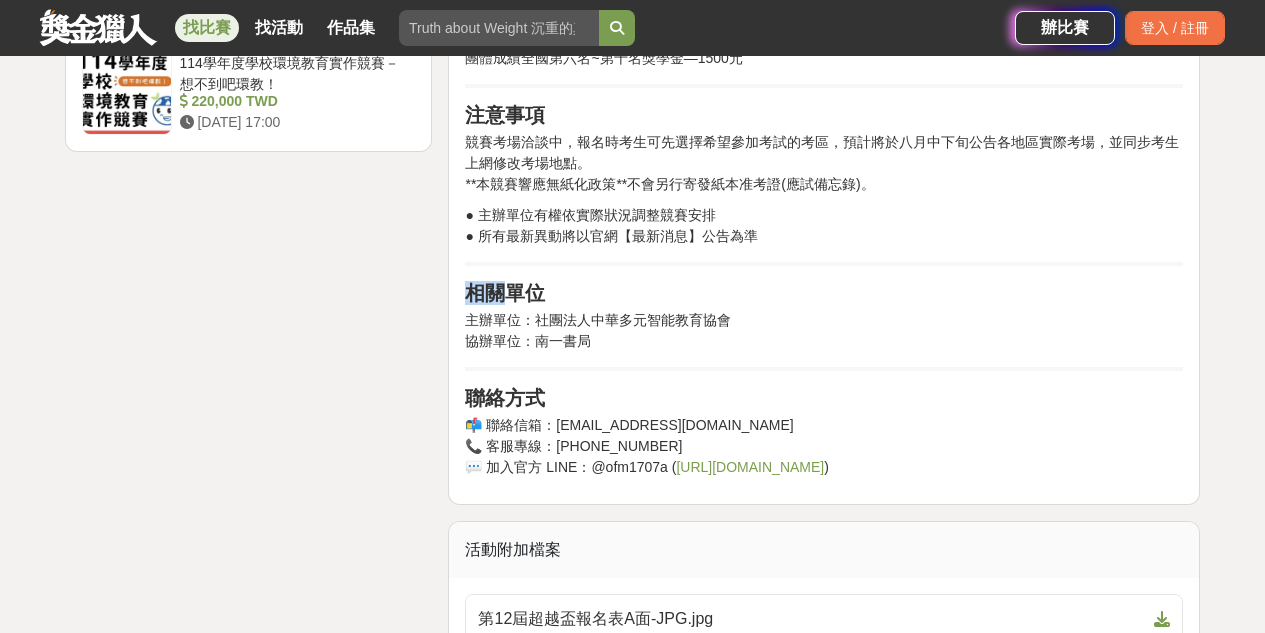 click on "前言     2025 第十二屆超越盃競賽時間：[DATE]（日） 【超越盃全國競賽】是由 中華多元智能教育協會 與 南一書局 舉辦的全國性競賽，每年12月舉辦一次，是一場為學生設計的全國性學習成果競賽，應考對象為國小一年級至六年級生，及國中一年級生。 「數學競賽」為主軸，並提供「中文閱讀素養」、「英語閱讀素養」、「自然科學素養」三項素養競賽作為加考科目，全面提升孩子的學科理解力與綜合素養應用力。 活動簡介 【超越盃全國競賽】旨在培養學生的素養應用力與跨科統整能力。  報名即贈試題本 ，參加競賽者可獲得 參加證書 及 成績診斷證明書 ，為孩子增添學習歷程，並透過成績診斷證明書可以了解考生的優劣處與學習成效，除此之外表現優異者可獲得 獎狀/獎牌/獎盃 等獎勵，數學競賽更有 個人、團體獎學金 ！ 加考中文閱讀素養競賽   )" at bounding box center (824, -1019) 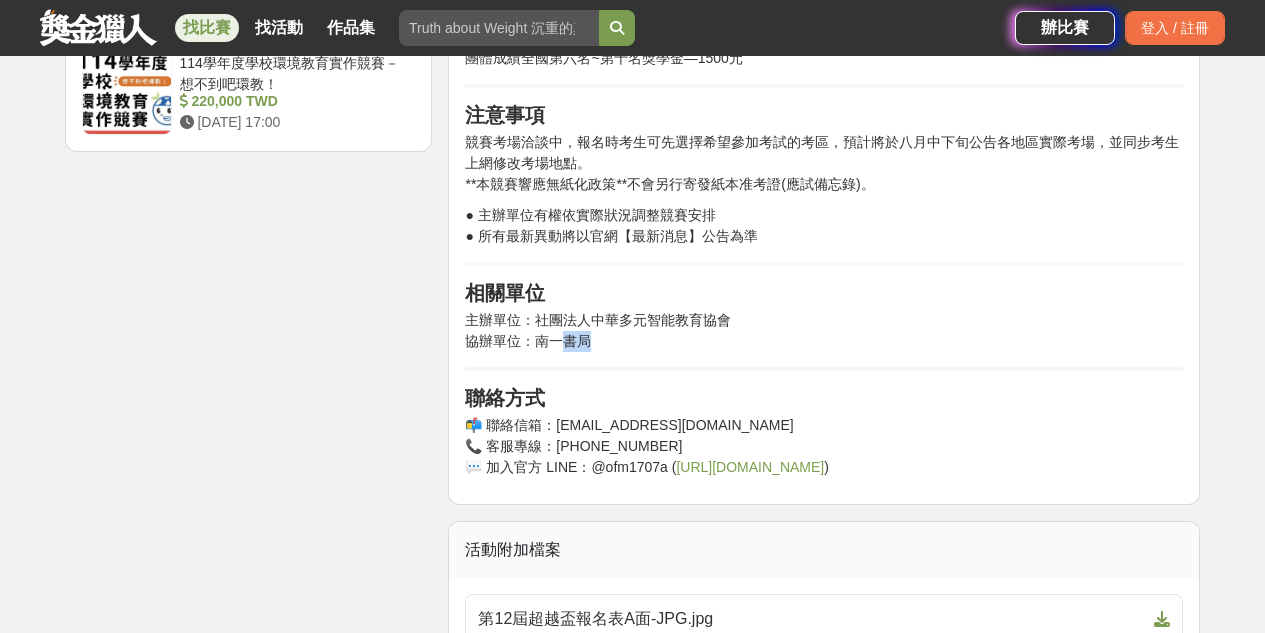 click on "主辦單位：社團法人中華多元智能教育協會 協辦單位：南一書局" at bounding box center [824, 331] 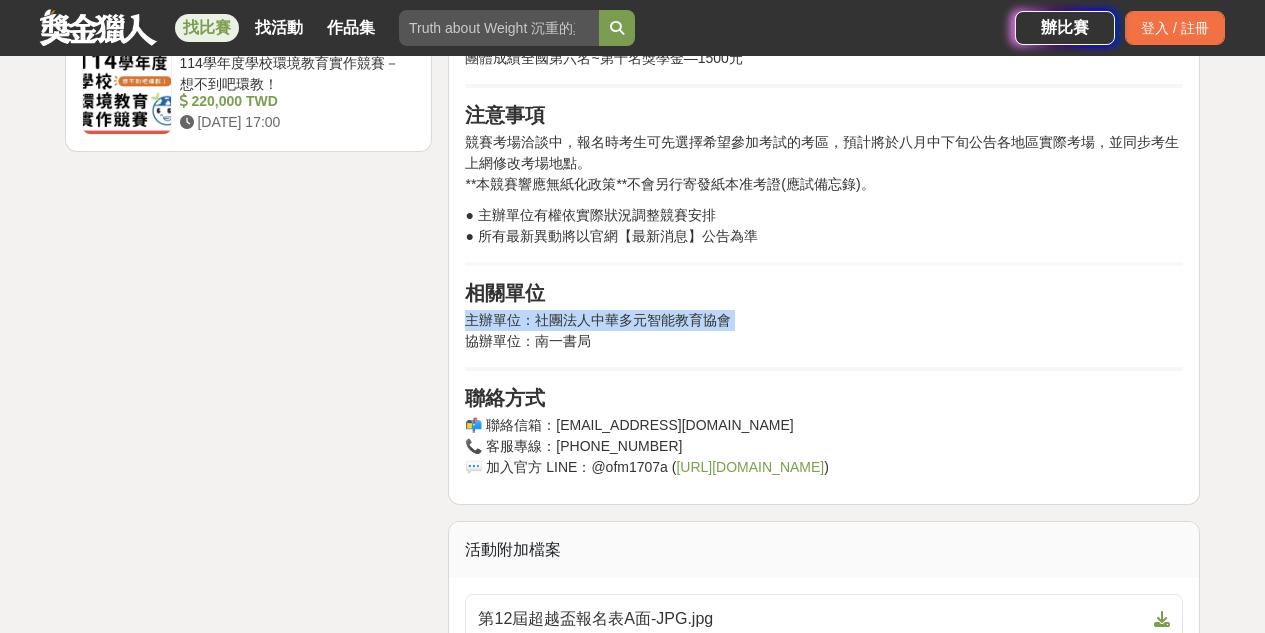 click on "主辦單位：社團法人中華多元智能教育協會 協辦單位：南一書局" at bounding box center (824, 331) 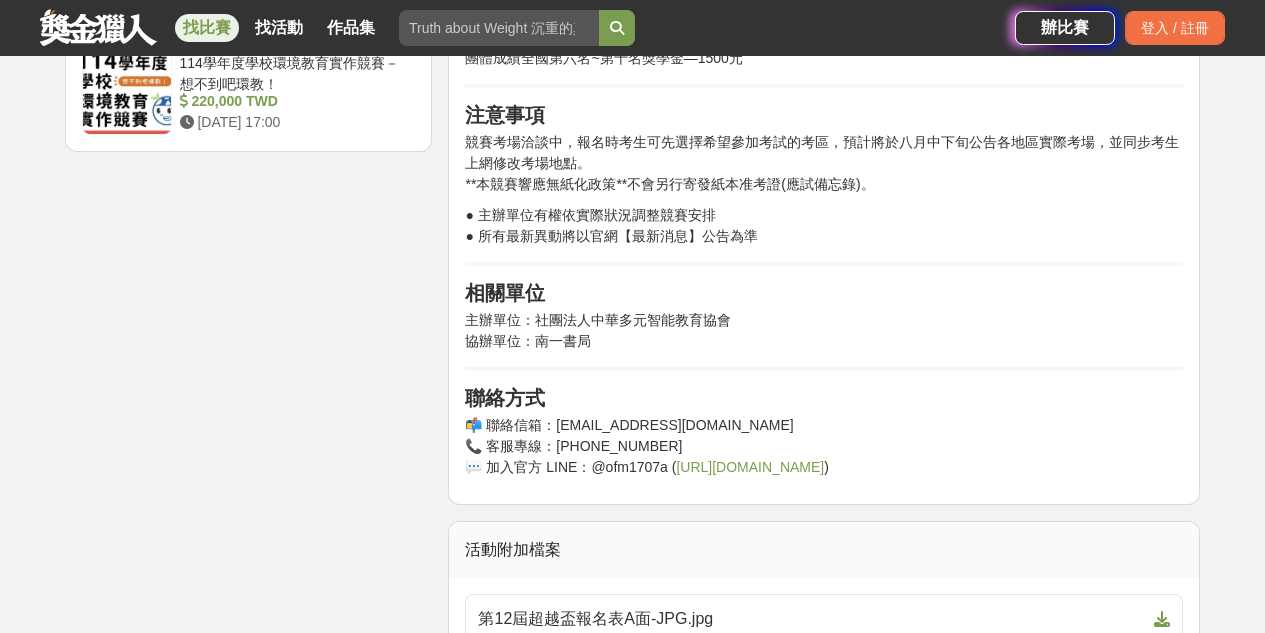 click on "聯絡方式" at bounding box center [824, 398] 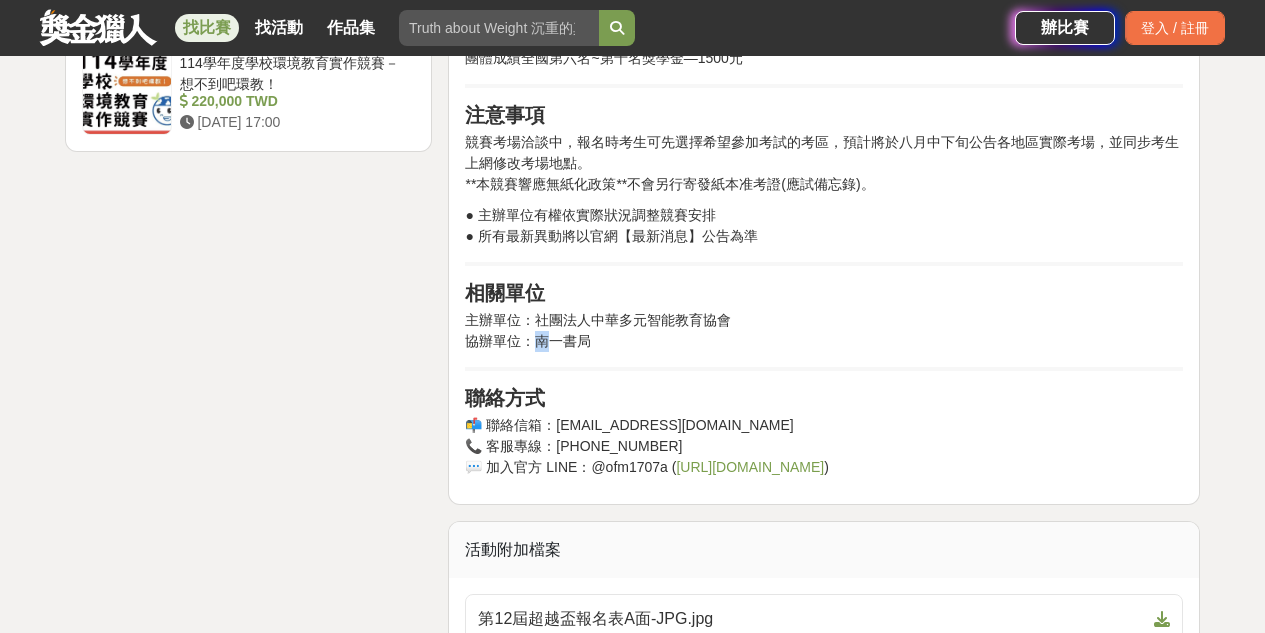 click on "主辦單位：社團法人中華多元智能教育協會 協辦單位：南一書局" at bounding box center [824, 331] 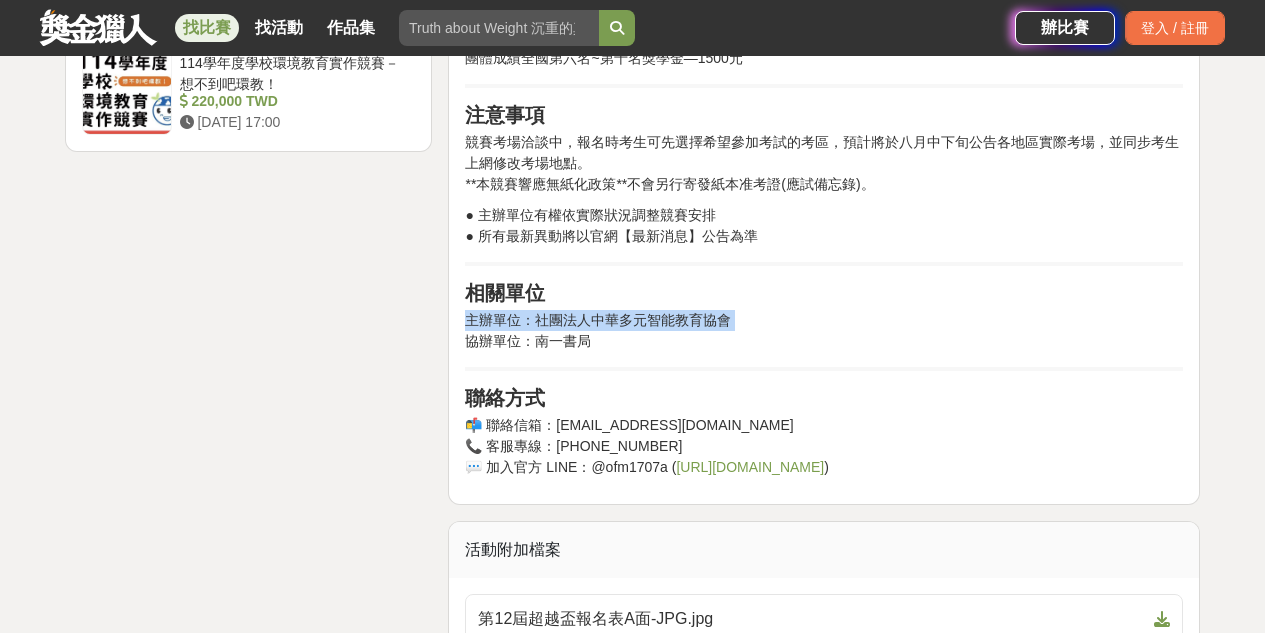click on "主辦單位：社團法人中華多元智能教育協會 協辦單位：南一書局" at bounding box center (824, 331) 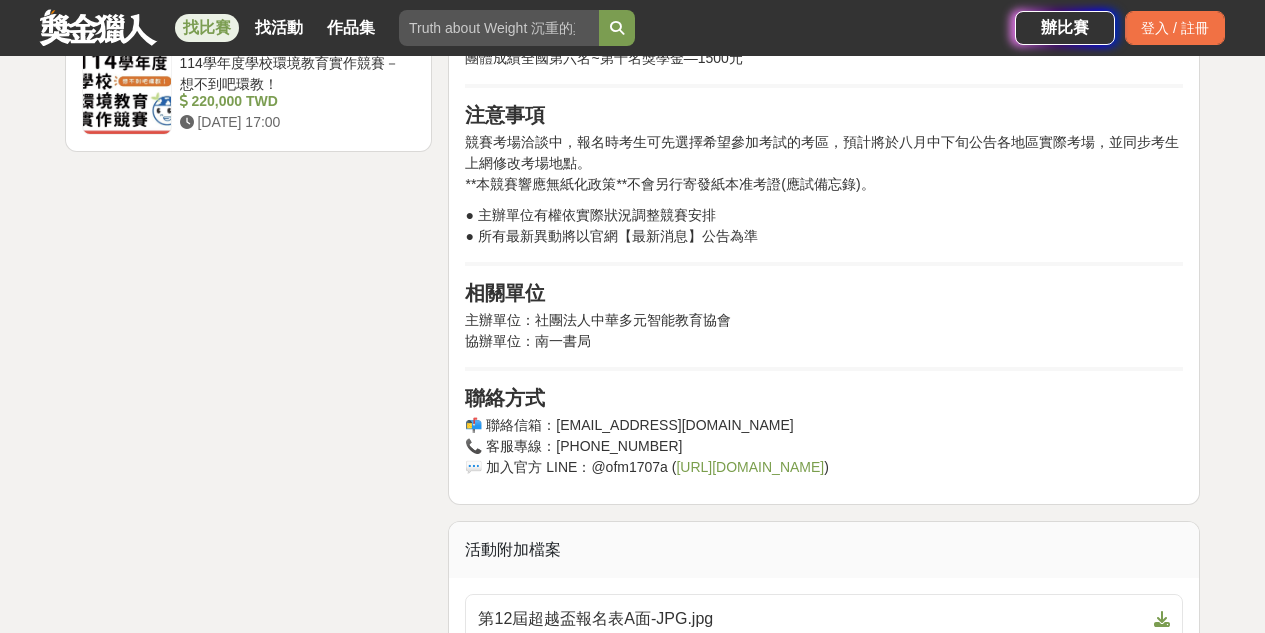 click on "前言     2025 第十二屆超越盃競賽時間：[DATE]（日） 【超越盃全國競賽】是由 中華多元智能教育協會 與 南一書局 舉辦的全國性競賽，每年12月舉辦一次，是一場為學生設計的全國性學習成果競賽，應考對象為國小一年級至六年級生，及國中一年級生。 「數學競賽」為主軸，並提供「中文閱讀素養」、「英語閱讀素養」、「自然科學素養」三項素養競賽作為加考科目，全面提升孩子的學科理解力與綜合素養應用力。 活動簡介 【超越盃全國競賽】旨在培養學生的素養應用力與跨科統整能力。  報名即贈試題本 ，參加競賽者可獲得 參加證書 及 成績診斷證明書 ，為孩子增添學習歷程，並透過成績診斷證明書可以了解考生的優劣處與學習成效，除此之外表現優異者可獲得 獎狀/獎牌/獎盃 等獎勵，數學競賽更有 個人、團體獎學金 ！ 加考中文閱讀素養競賽   )" at bounding box center [824, -1019] 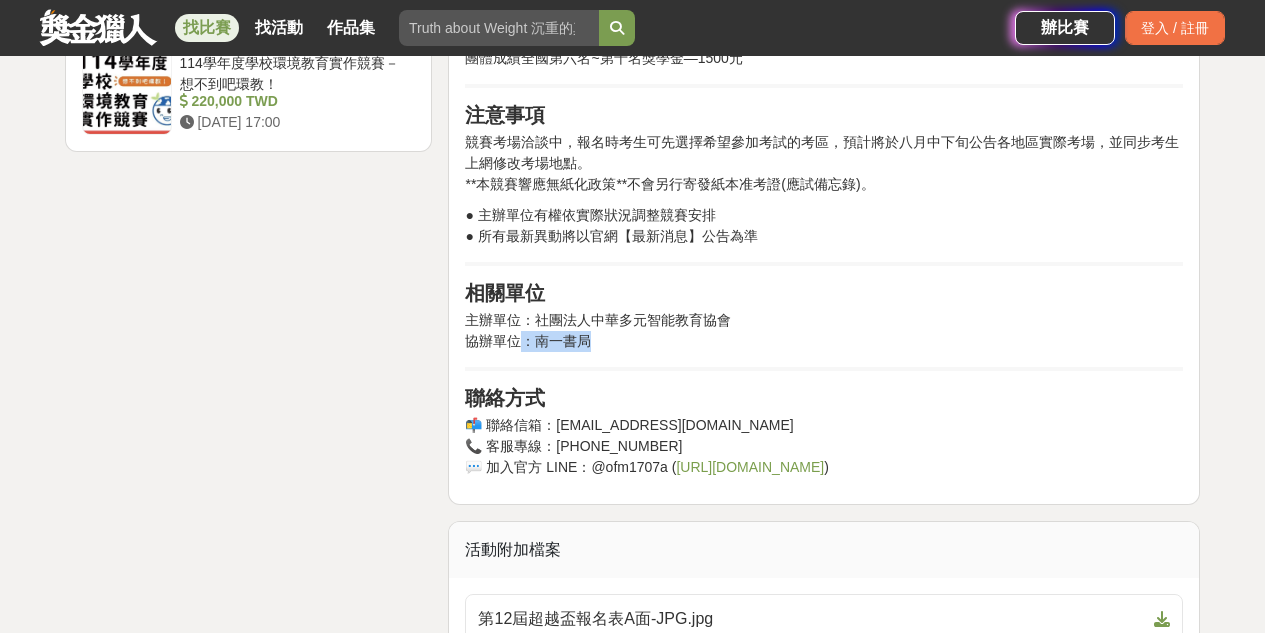 drag, startPoint x: 591, startPoint y: 345, endPoint x: 525, endPoint y: 336, distance: 66.61081 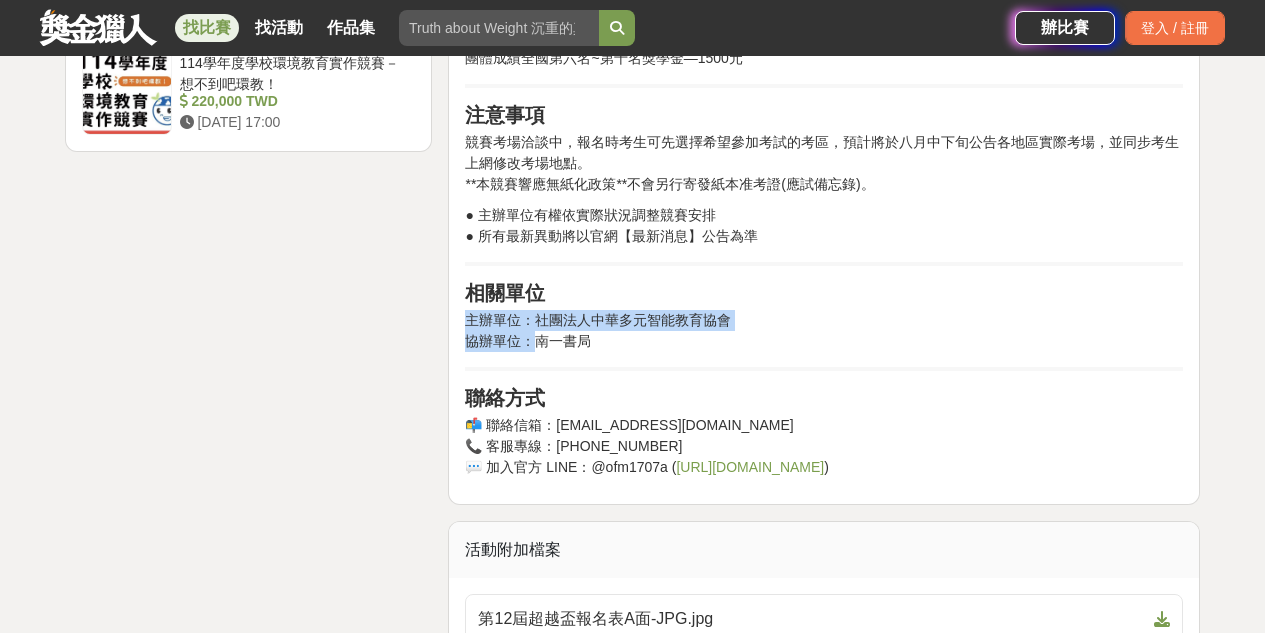 drag, startPoint x: 539, startPoint y: 341, endPoint x: 628, endPoint y: 352, distance: 89.6772 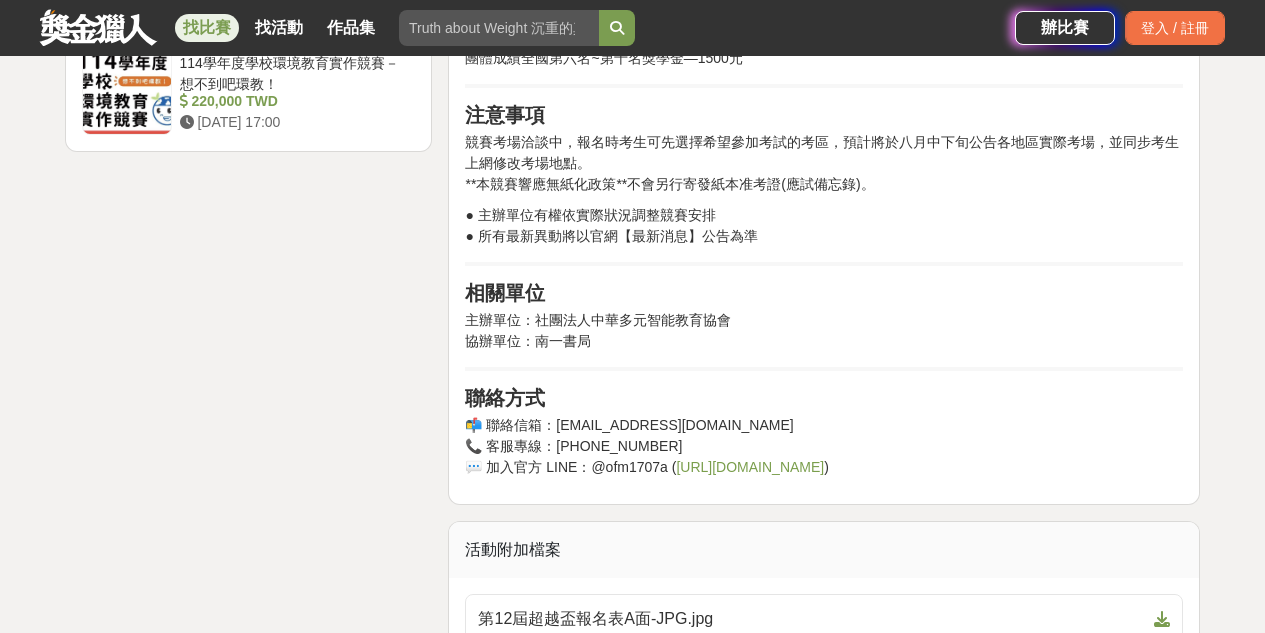 click on "前言     2025 第十二屆超越盃競賽時間：[DATE]（日） 【超越盃全國競賽】是由 中華多元智能教育協會 與 南一書局 舉辦的全國性競賽，每年12月舉辦一次，是一場為學生設計的全國性學習成果競賽，應考對象為國小一年級至六年級生，及國中一年級生。 「數學競賽」為主軸，並提供「中文閱讀素養」、「英語閱讀素養」、「自然科學素養」三項素養競賽作為加考科目，全面提升孩子的學科理解力與綜合素養應用力。 活動簡介 【超越盃全國競賽】旨在培養學生的素養應用力與跨科統整能力。  報名即贈試題本 ，參加競賽者可獲得 參加證書 及 成績診斷證明書 ，為孩子增添學習歷程，並透過成績診斷證明書可以了解考生的優劣處與學習成效，除此之外表現優異者可獲得 獎狀/獎牌/獎盃 等獎勵，數學競賽更有 個人、團體獎學金 ！ 加考中文閱讀素養競賽   )" at bounding box center (824, -1019) 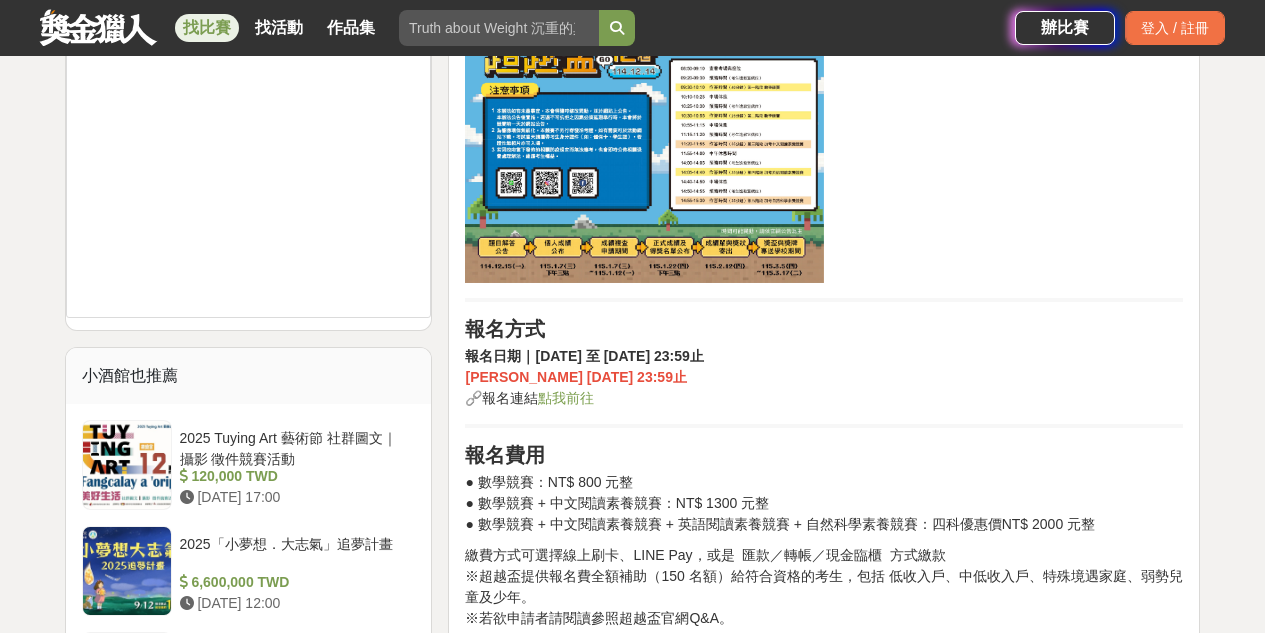 scroll, scrollTop: 1660, scrollLeft: 0, axis: vertical 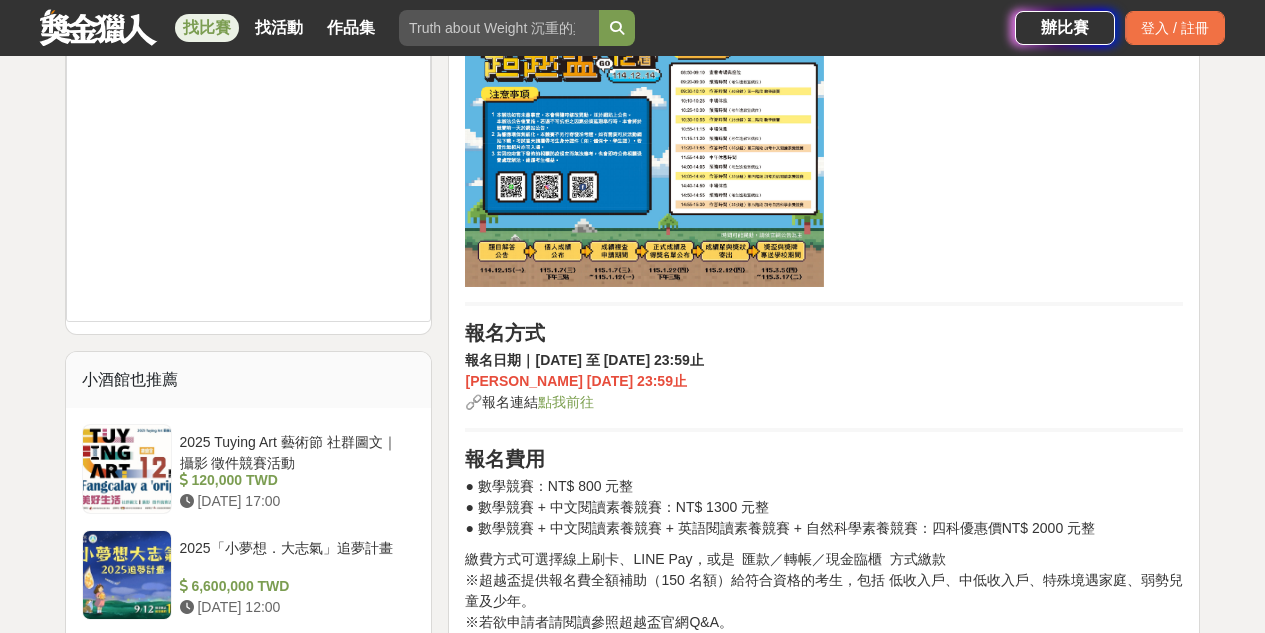 click on "報名日期｜[DATE] 至 [DATE] 23:59止 早鳥優惠至 [DATE] 23:59止 🔗報名連結  點我前往" at bounding box center (824, 381) 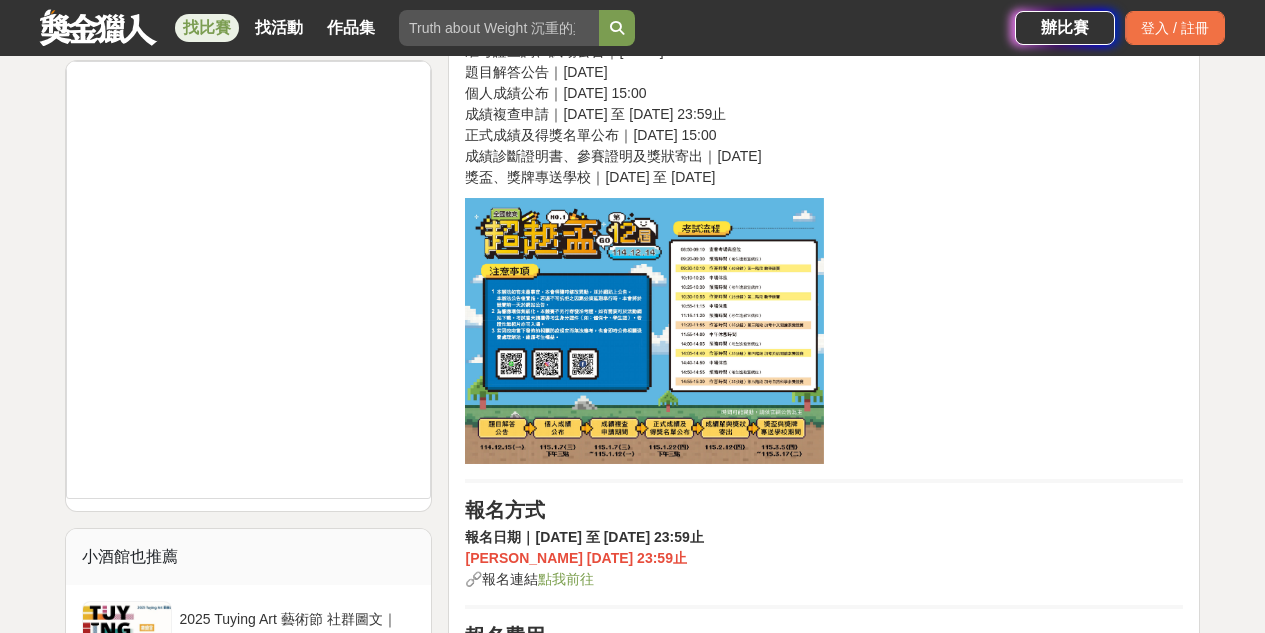 scroll, scrollTop: 1498, scrollLeft: 0, axis: vertical 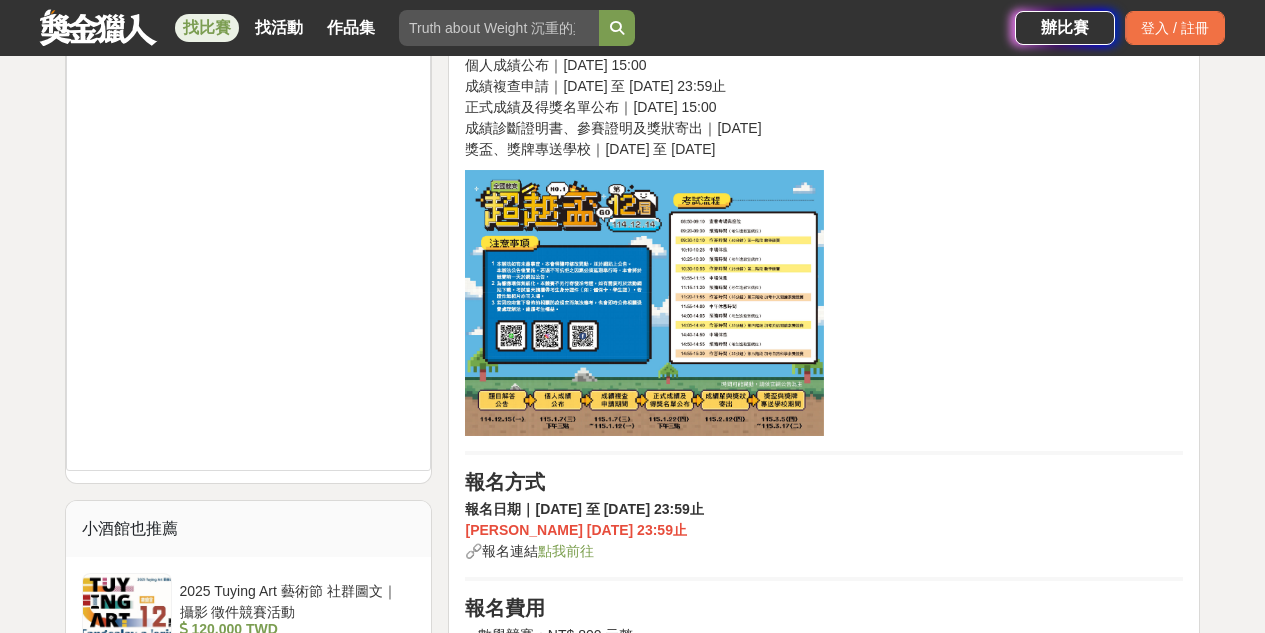 click at bounding box center (824, 303) 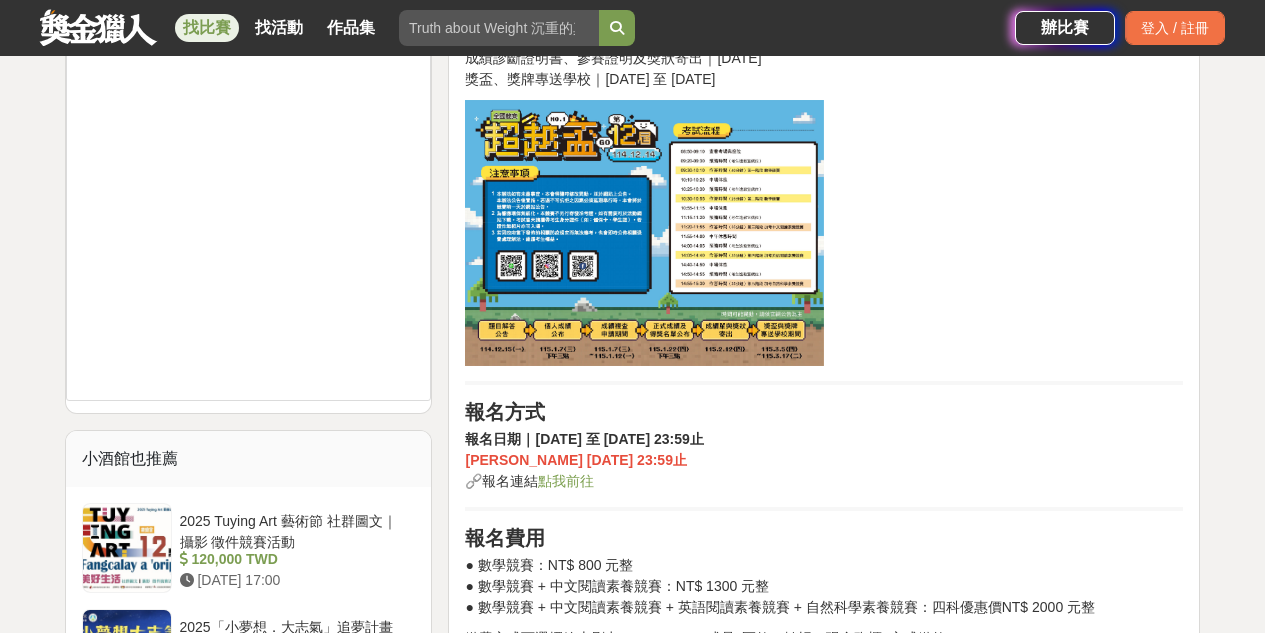 scroll, scrollTop: 1694, scrollLeft: 0, axis: vertical 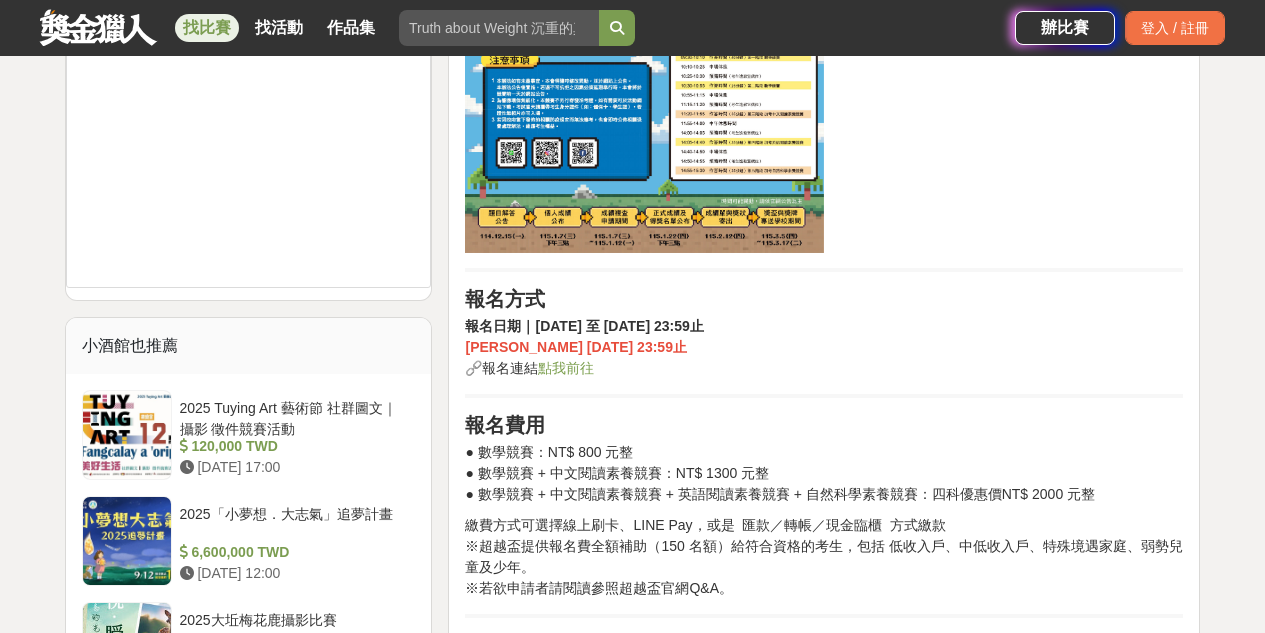 click on "小酒館也推薦" at bounding box center [249, 346] 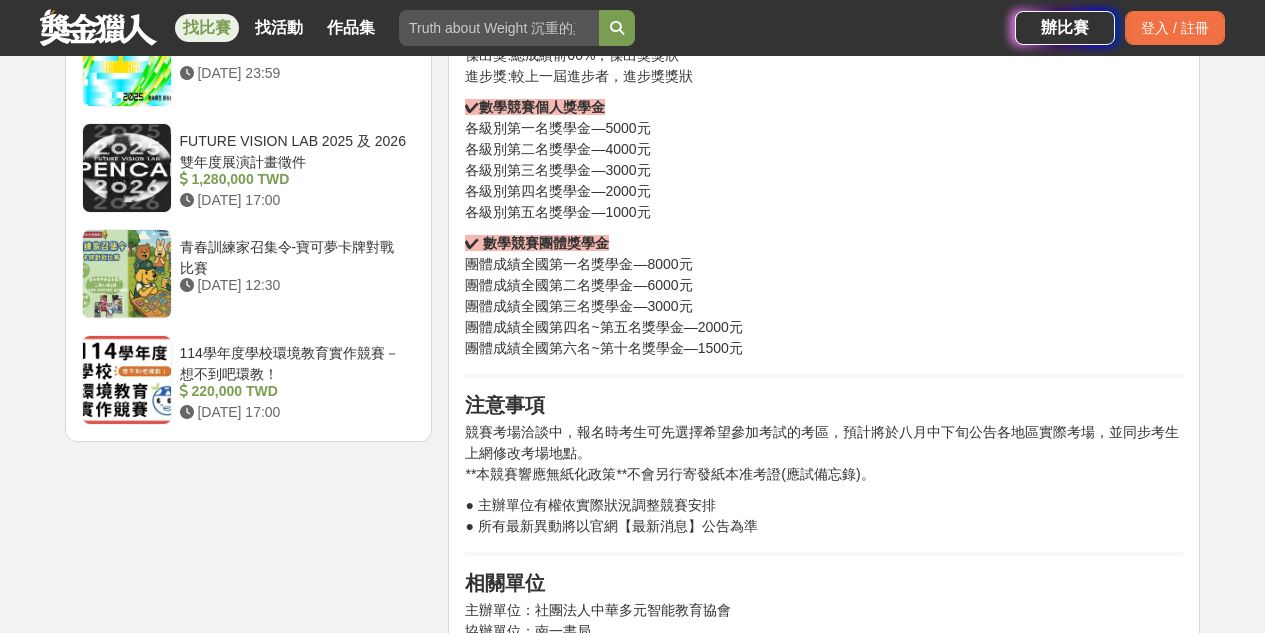 scroll, scrollTop: 2918, scrollLeft: 0, axis: vertical 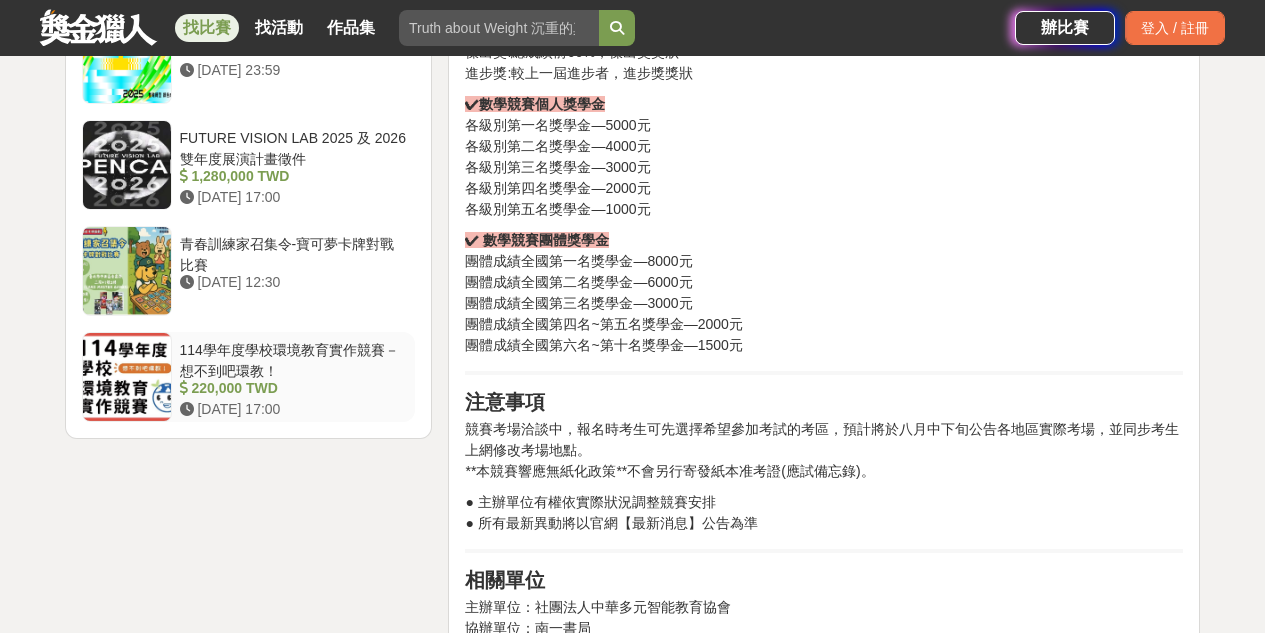 click on "114學年度學校環境教育實作競賽－想不到吧環教！" at bounding box center [294, 359] 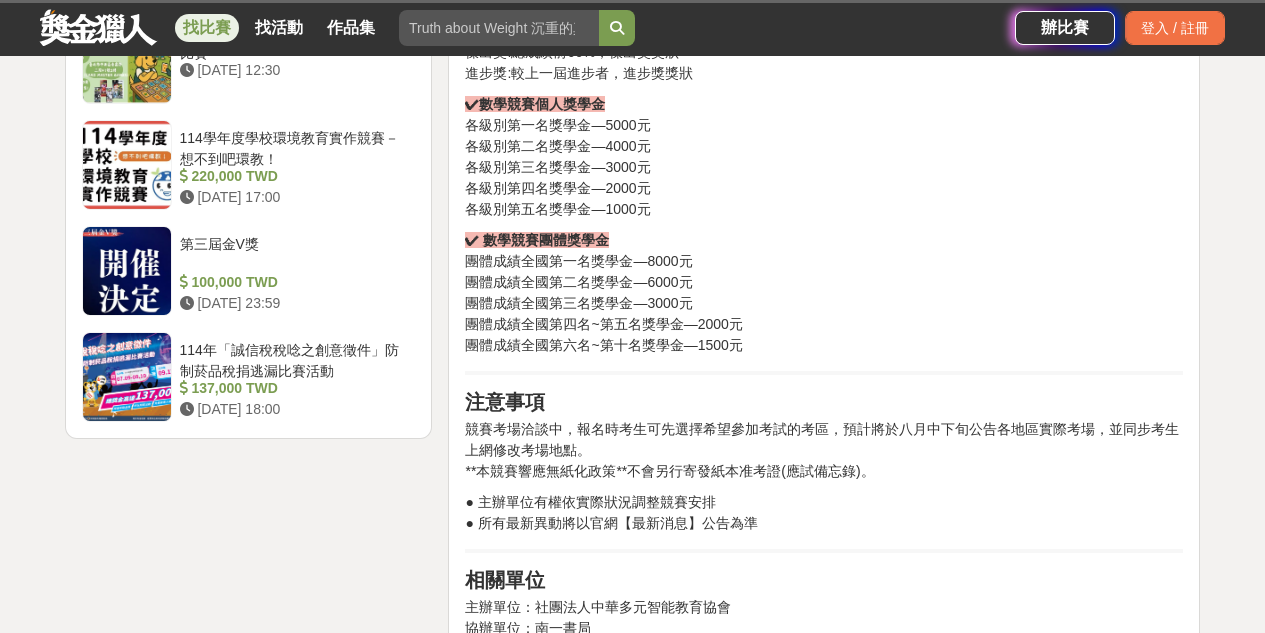 scroll, scrollTop: 2906, scrollLeft: 0, axis: vertical 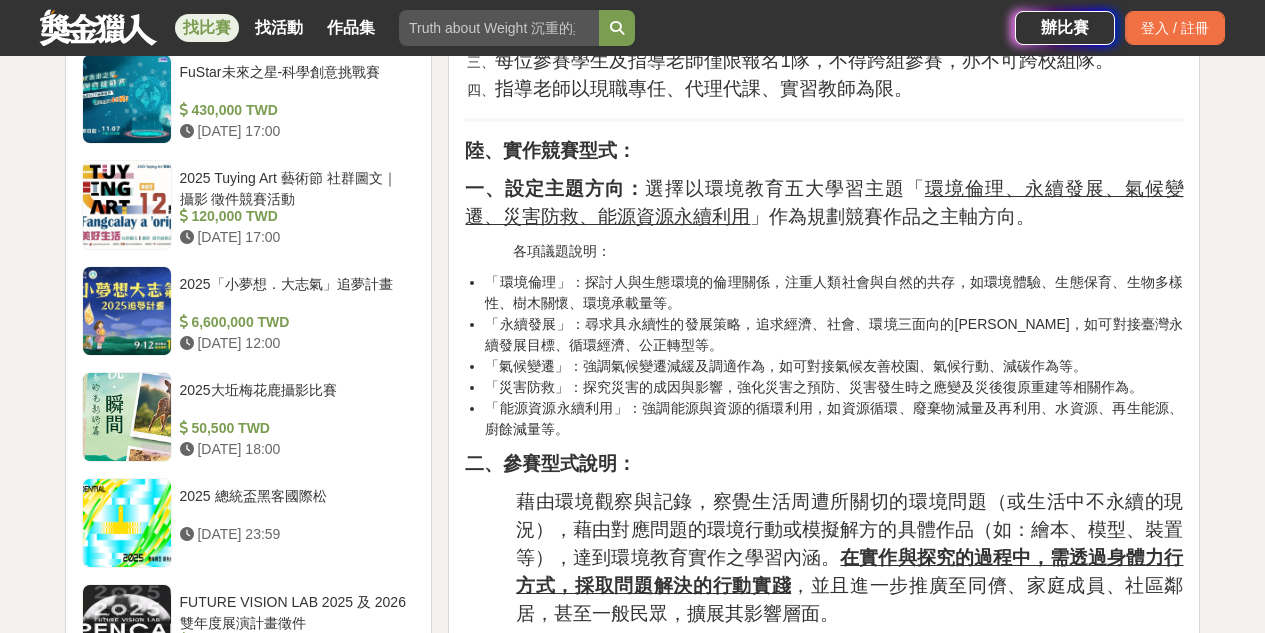 click on "大家都在看 來吧！Show出你的新『泰』度！國泰人壽全國創意行銷提案&圖文競賽 [DATE] 17:00 2025「Art on Climate」國際繪畫比賽 [DATE] 00:00 2025金匠獎-設計/程式/外語影片競賽 [DATE] 23:00 114學年度學校環境教育實作競賽－想不到吧環教！ 收藏 前往比賽網站 總獎金 (包含獎品) 220,000   TWD 最高獎金 20,000   TWD 身分限制 小學 國中 中小學教師 國籍/地區限制 台灣 200 4 0 分享至 收藏 前往比賽網站 時間走期 投稿即將開始 徵件期間 [DATE] 10:00  至  [DATE] 17:00 主辦單位 教育部 協辦/執行： 中華民國環境教育學會 電話： 073504455 Email： [EMAIL_ADDRESS][DOMAIN_NAME] 國家/地區： 台灣 相關分類與標籤 綜合設計 企劃競賽 其他 政府主辦 學生競賽 國小 國中 環境教育 環境倫理 永續發展 氣候變遷 災害防救 能源資源永續利用 學校環境行動 學生能力 能源資源 環境行動力 淨零綠校園目標 D" at bounding box center (632, 2564) 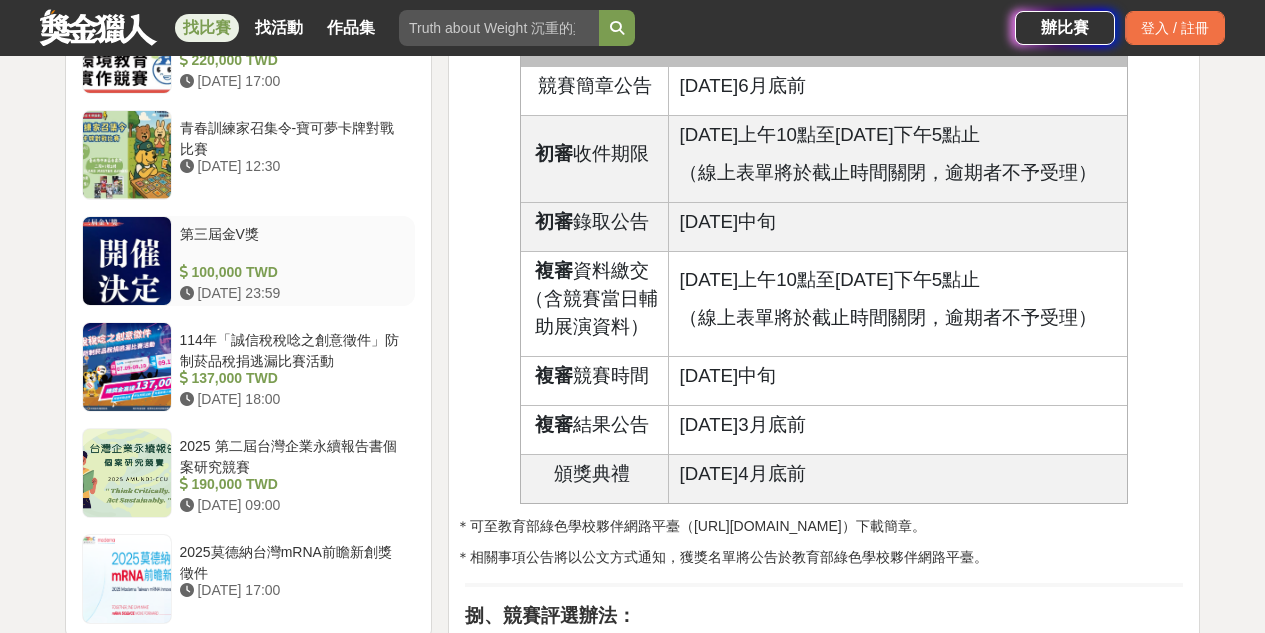 scroll, scrollTop: 2288, scrollLeft: 0, axis: vertical 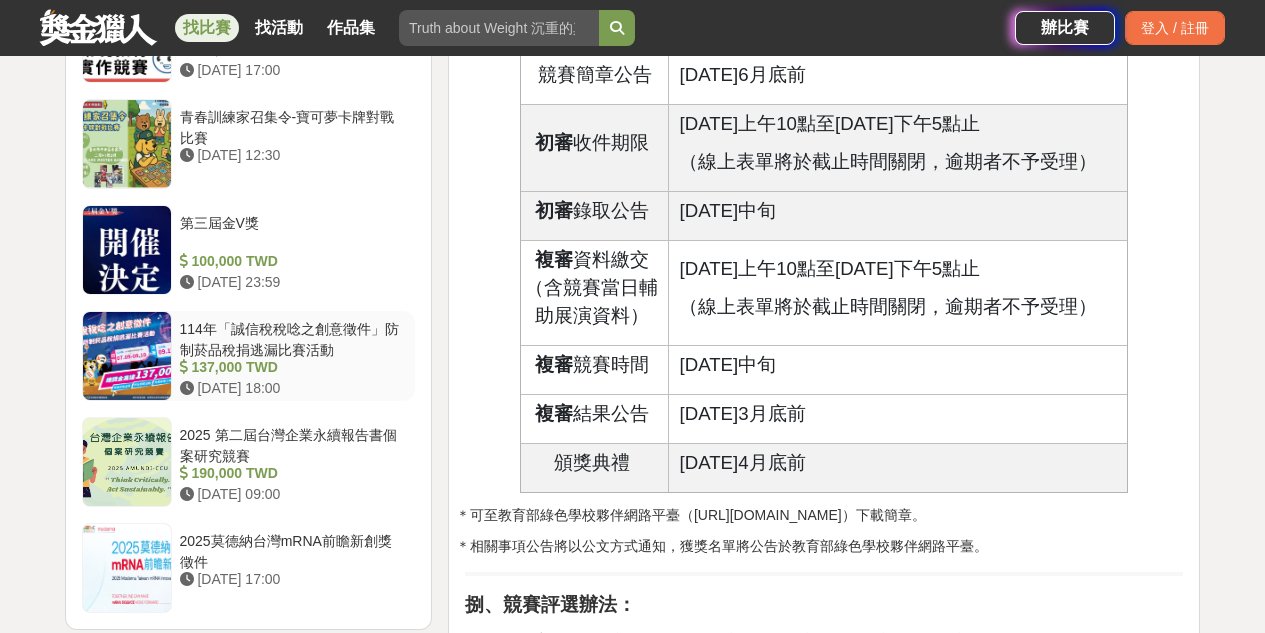 click on "114年「誠信稅稅唸之創意徵件」防制菸品稅捐逃漏比賽活動" at bounding box center (294, 338) 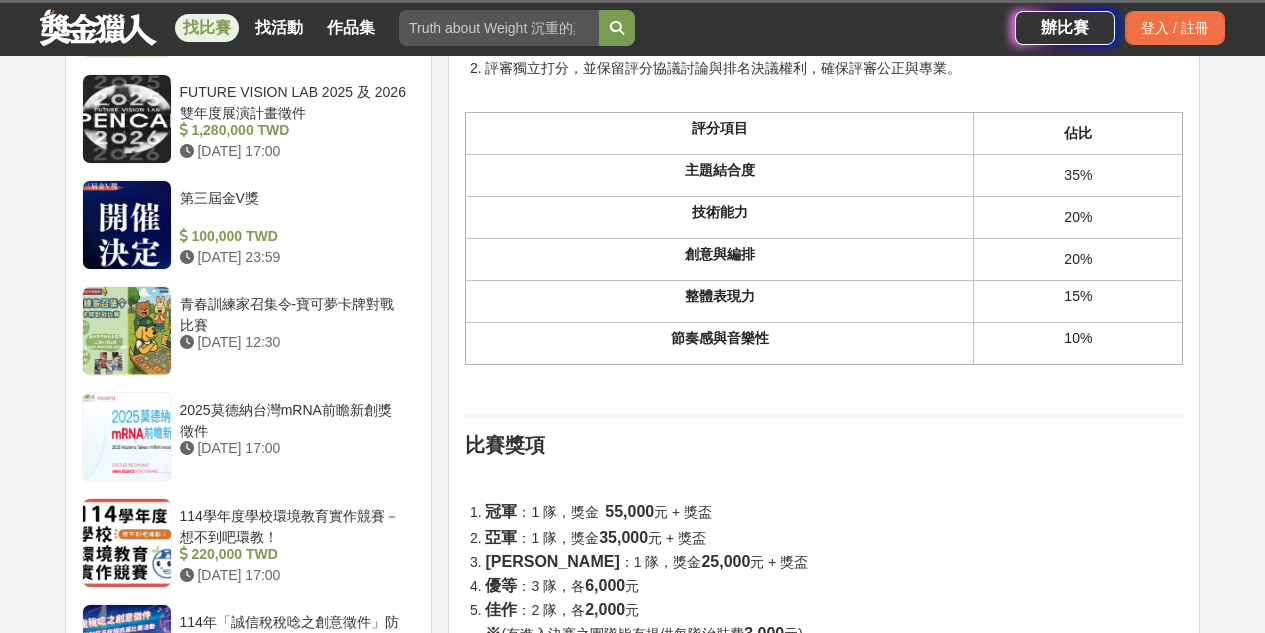 click on "活動宗旨   為向高雄地區青年學子及社會大眾宣導拒絕私劣菸品、打詐反洗錢及[PERSON_NAME]誠信等觀念，藉由創意徵件比賽活動，引導參賽者思考「 稅務誠信透明、打詐反洗錢」、「人人誠實納稅 、拒絕私劣菸」等議題，期達成杜絕私劣菸，有效防制菸品稅捐逃漏，維護[PERSON_NAME]稅風之目的。 比賽方式   初賽 ：以 google 表單線上報名並上傳徵件作品影片，評審出 8 個隊伍進入決賽。 決賽 ：入選決賽之 8 個隊伍參加晉級競賽並現場評獎及頒獎。 （請在此填寫關於此活動此次主題，若不需要可自行刪除) 參賽資格   [GEOGRAPHIC_DATA]轄內公私立 高中職、大專院校、政府機關、社團或舞團 。 以隊為單位（不分組 ），每隊人數以 3-8 人為限。每名參賽者僅限報名 1 隊，重複報名者將取消團隊參賽資格。 活動時程   初賽徵件時間：[DATE]( 三 )09:00~[DATE](日)18:00止    )" at bounding box center (824, 85) 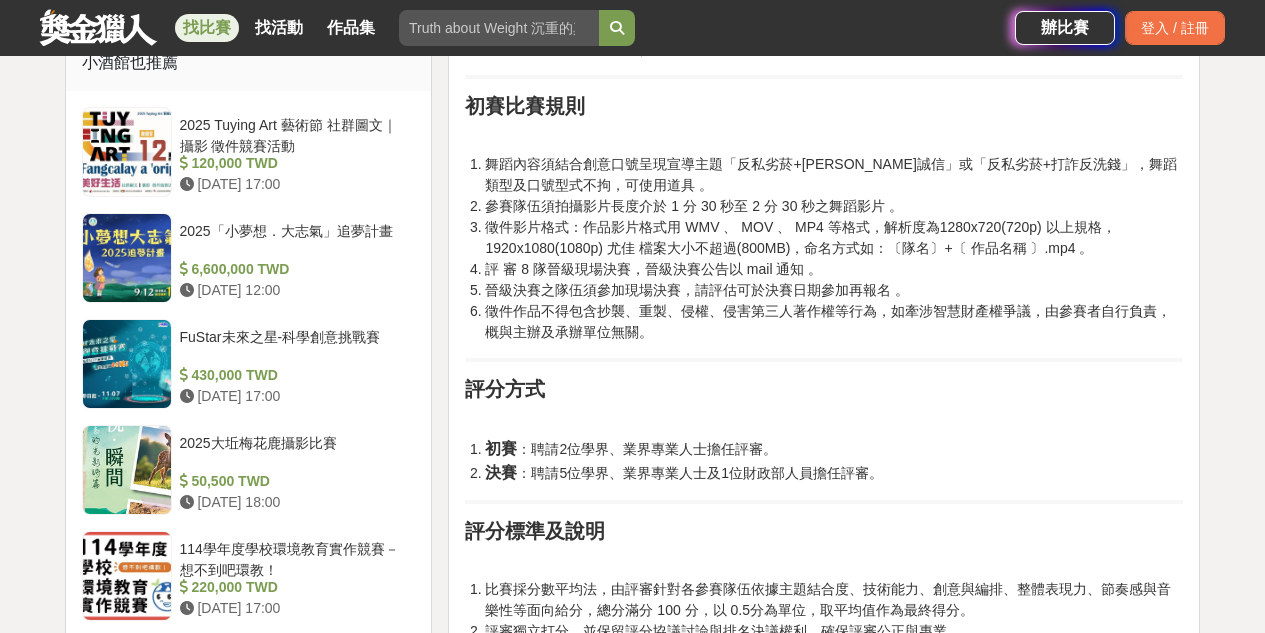 scroll, scrollTop: 2577, scrollLeft: 0, axis: vertical 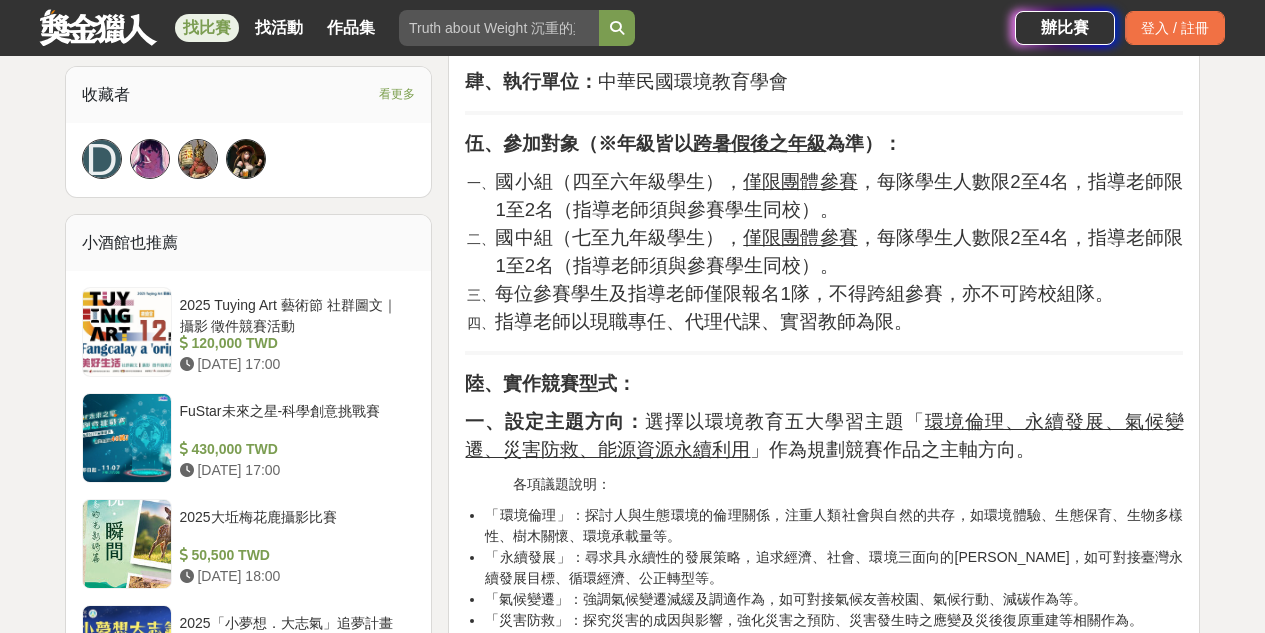 click on "壹、宗旨： 為落實國家環境教育綱領及十二年國民基本教育課程綱要環境教育議題融入之學習規劃，推展學校環境行動，培養學生發掘環境問題與解決問題能力，爰辦理學校環境教育實作競賽。本競賽主軸設定為環境倫理、永續發展、氣候變遷、災害防救、能源資源永續利用等五大學習主題，期望學生透過環境教育創意與實作成果，提升師生淨零知能與行動，並將環境行動力落實於日常生活中，以實踐淨零綠校園目標。 貳、主辦單位： 教育部 叁、協辦單位： 環境部 肆、執行單位： 中華民國環境教育學會 伍、參加對象（※年級皆以 跨暑假後之年級 為準）： 國小組（四至六年級學生）， 僅限團體參賽 ，每隊學生人數限2至4名，指導老師限1至2名（指導老師須與參賽學生同校）。 國中組（七至九年級學生）， 僅限團體參賽 陸、實作競賽型式： 各項議題說明： 20%" at bounding box center (824, 2705) 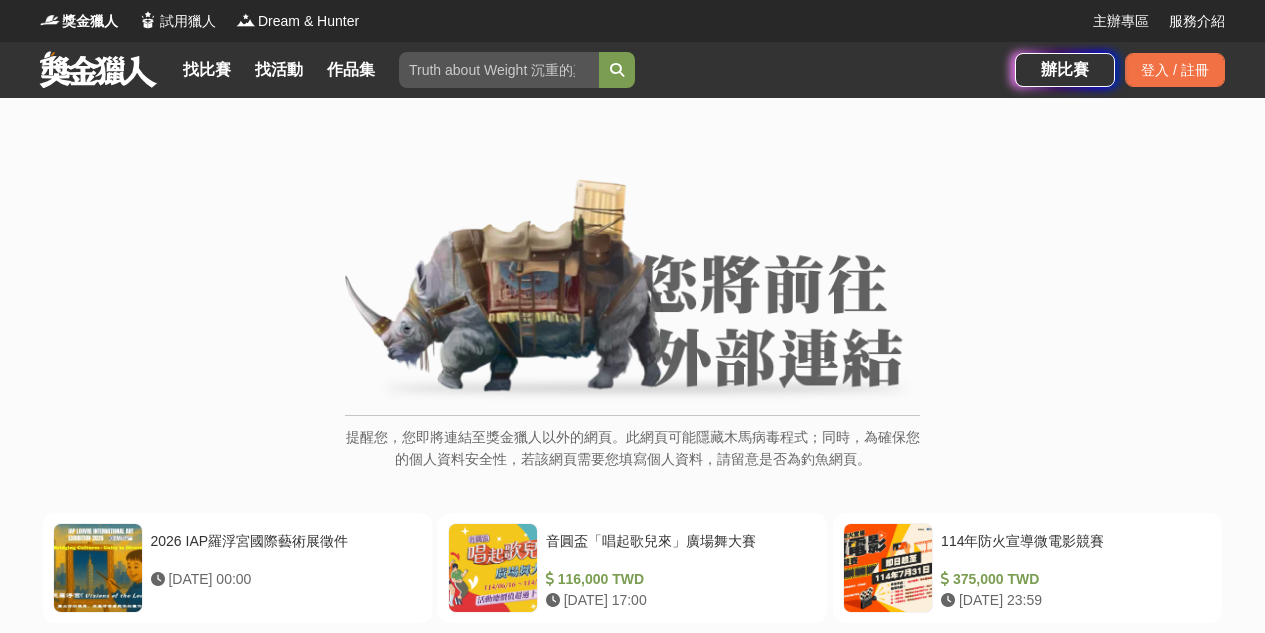 scroll, scrollTop: 0, scrollLeft: 0, axis: both 